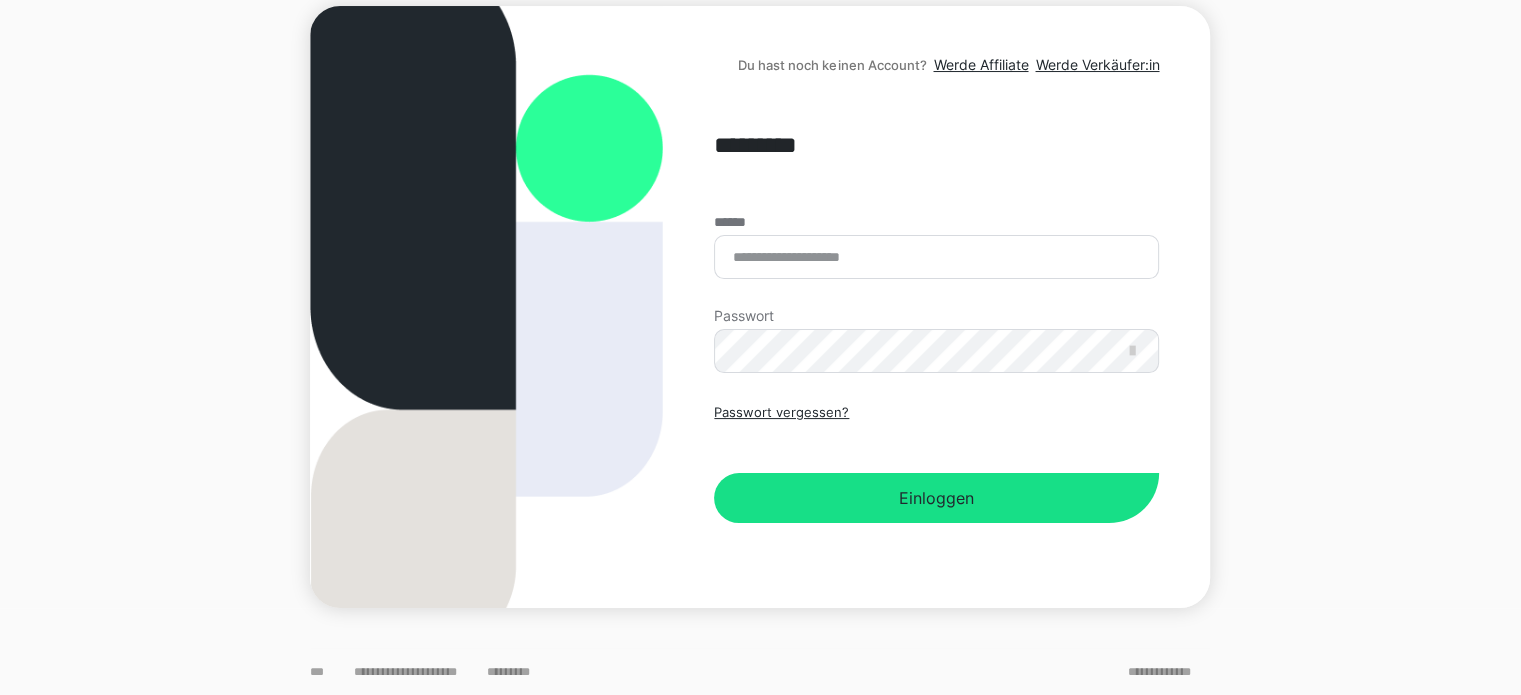 scroll, scrollTop: 0, scrollLeft: 0, axis: both 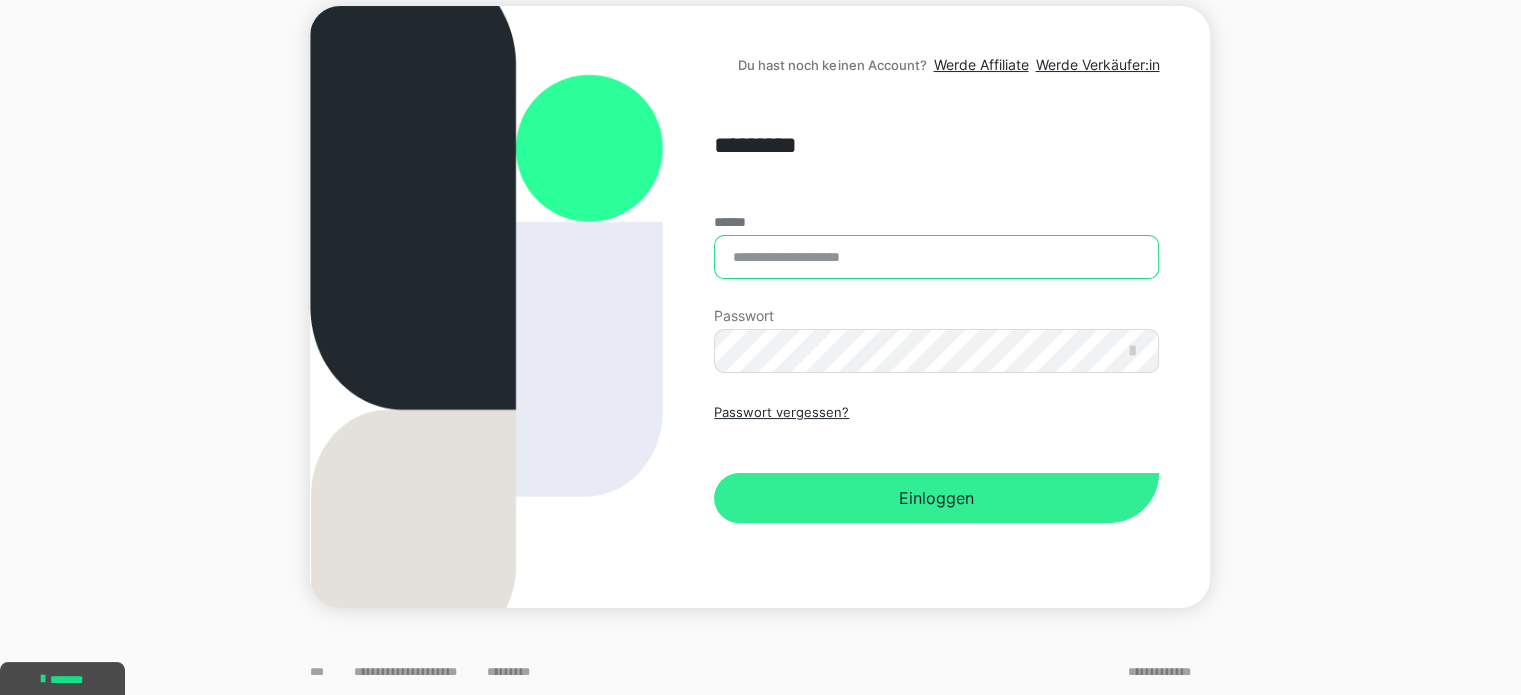 type on "**********" 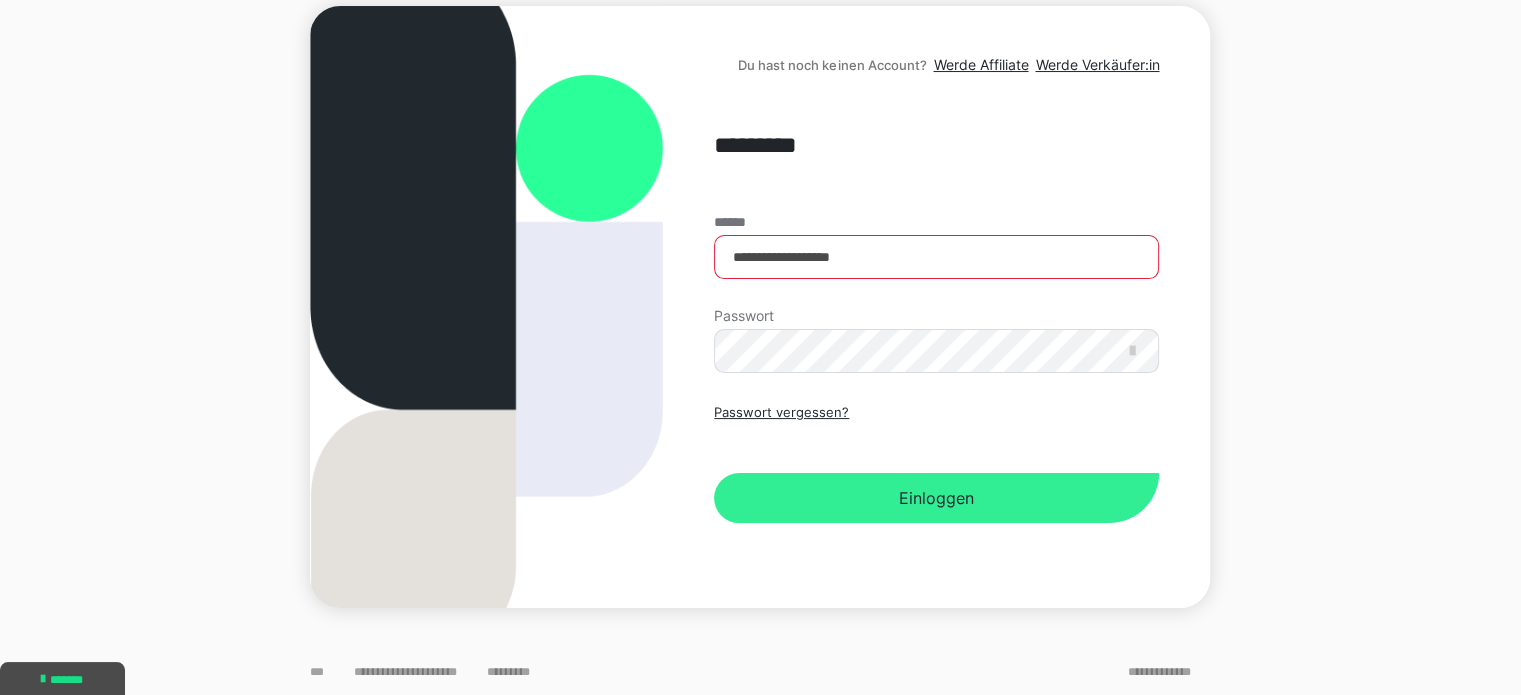 click on "Einloggen" at bounding box center (936, 498) 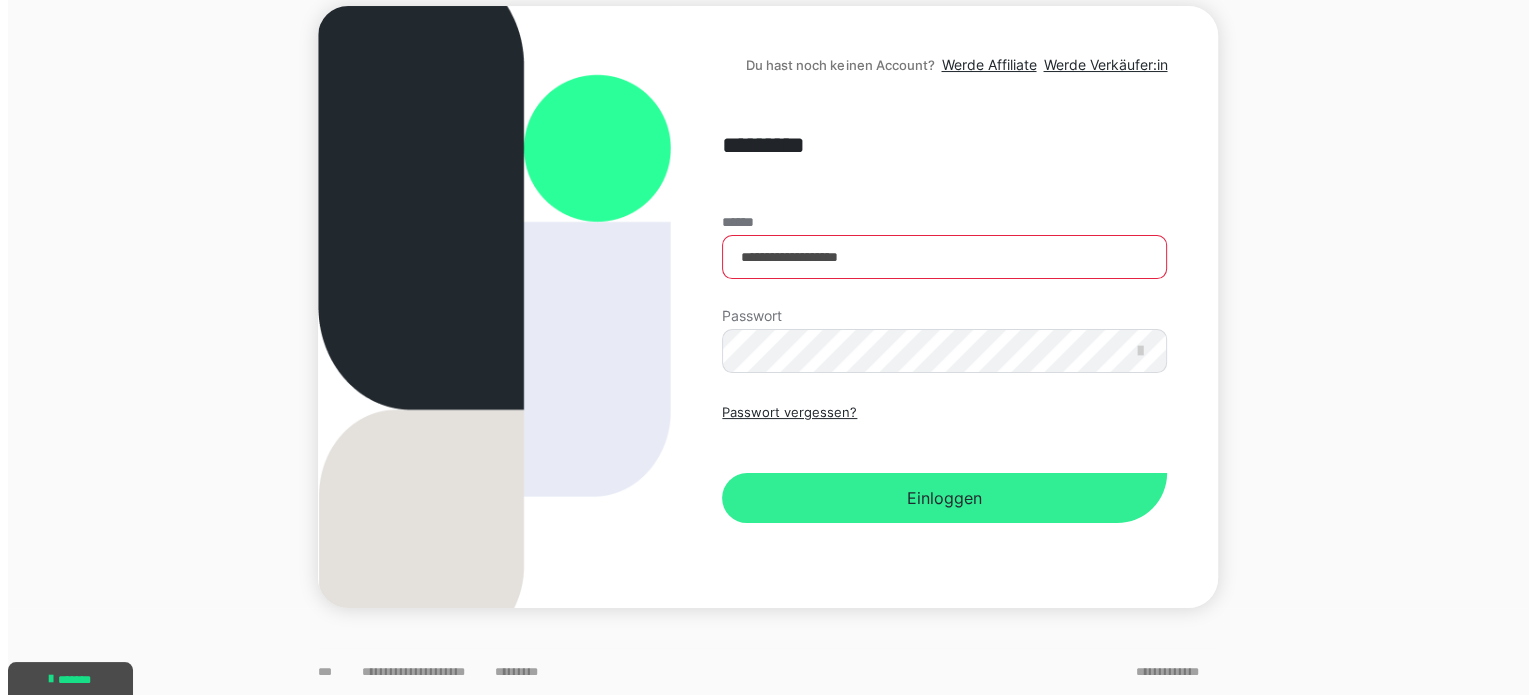 scroll, scrollTop: 0, scrollLeft: 0, axis: both 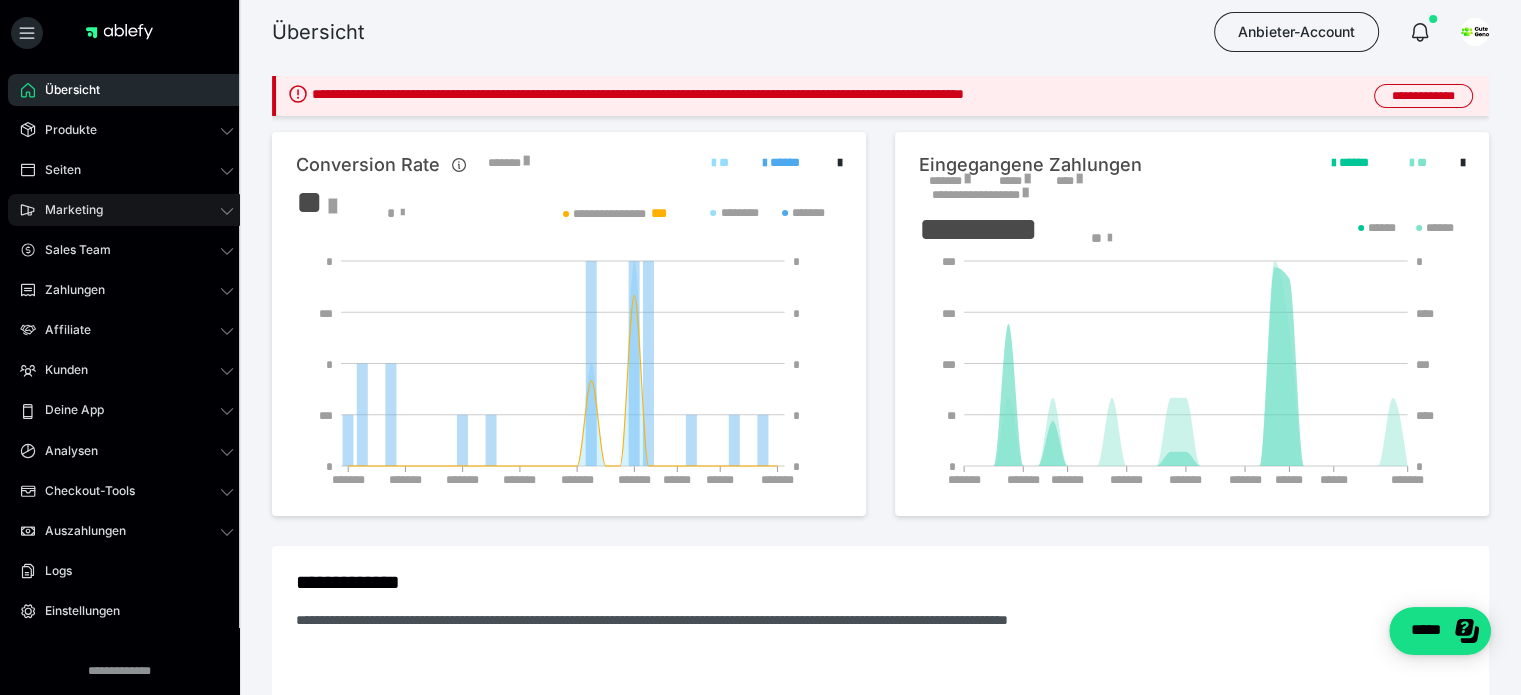 click on "Marketing" at bounding box center (127, 210) 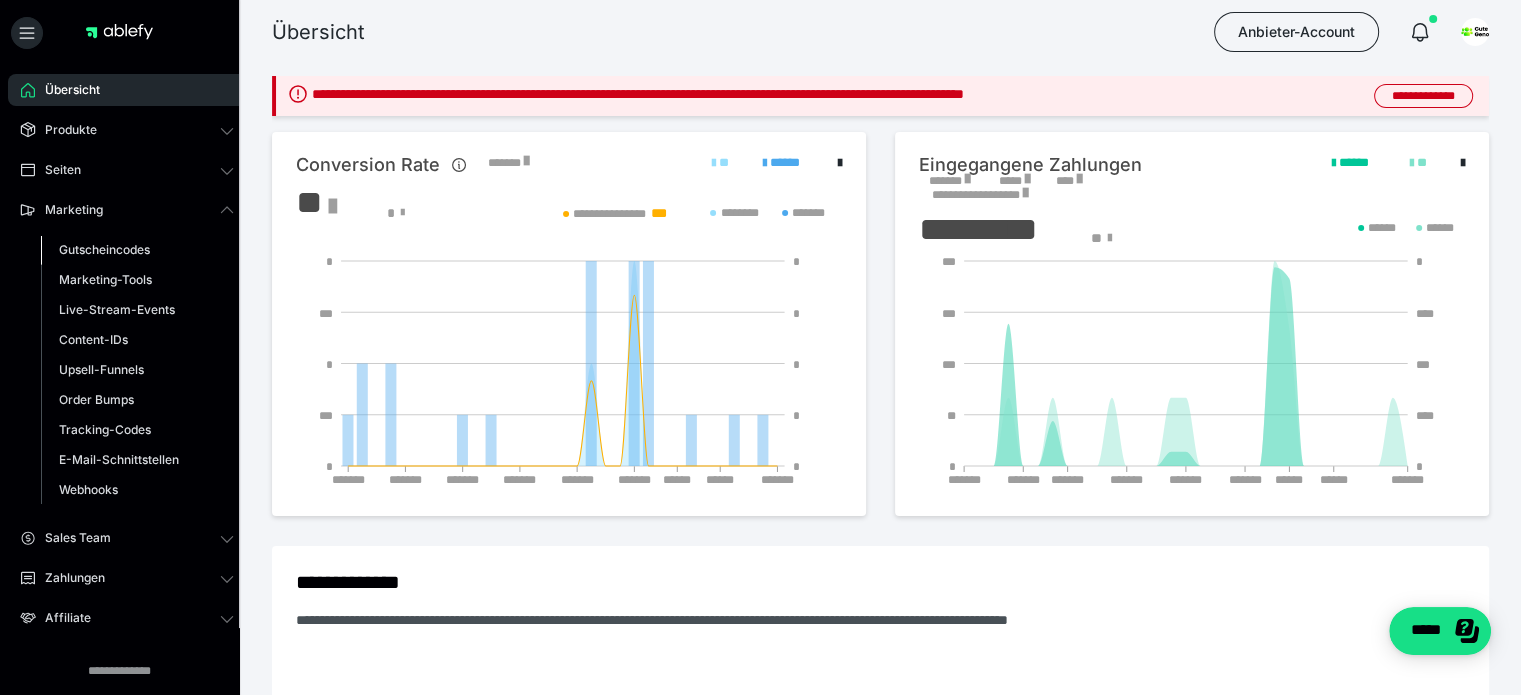 click on "Gutscheincodes" at bounding box center (104, 249) 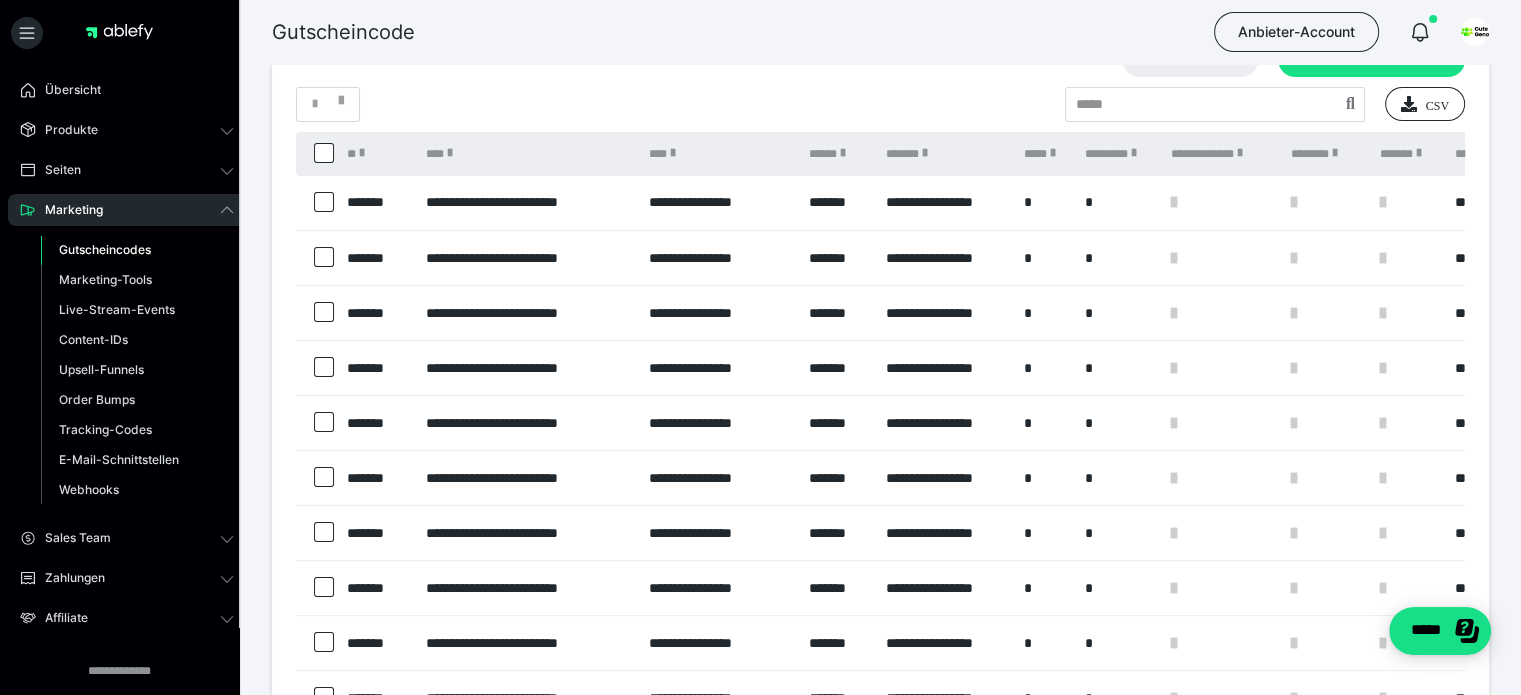 scroll, scrollTop: 0, scrollLeft: 0, axis: both 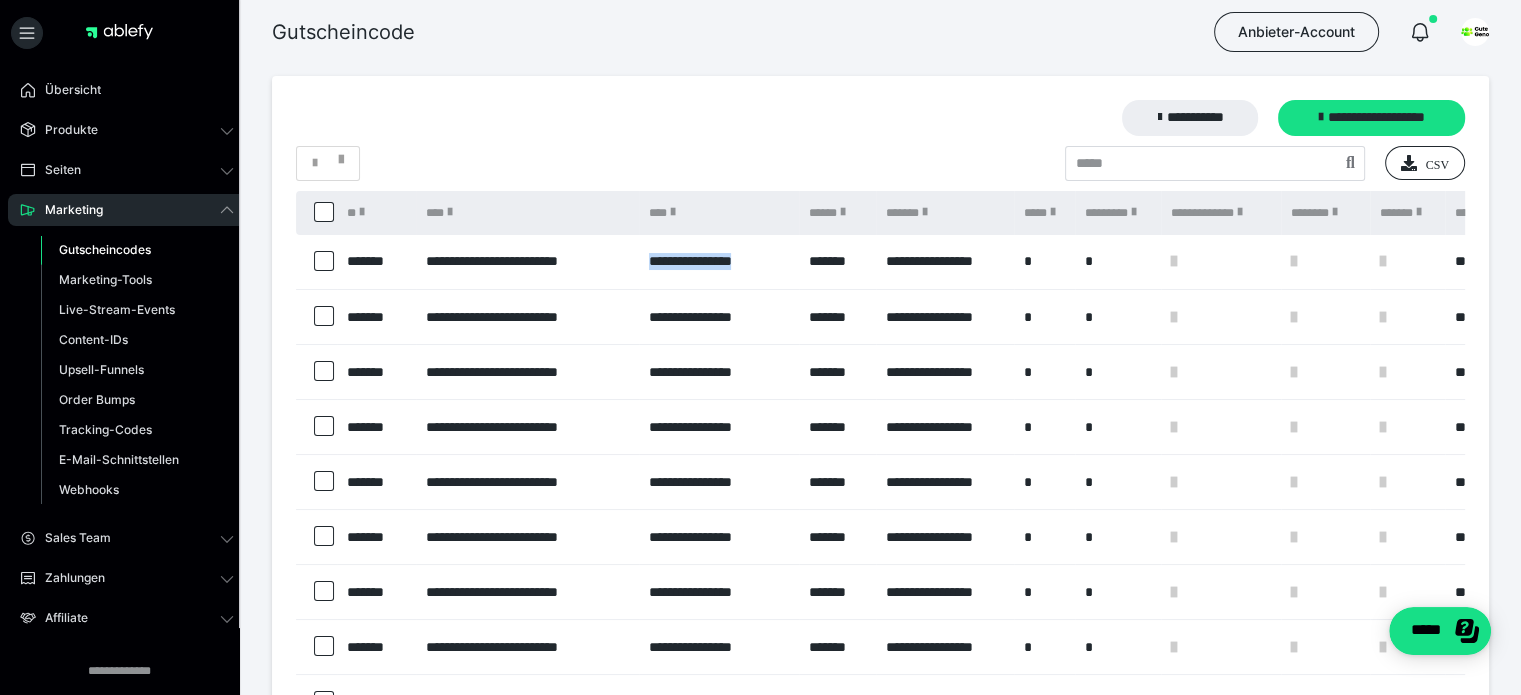 drag, startPoint x: 652, startPoint y: 262, endPoint x: 784, endPoint y: 263, distance: 132.00378 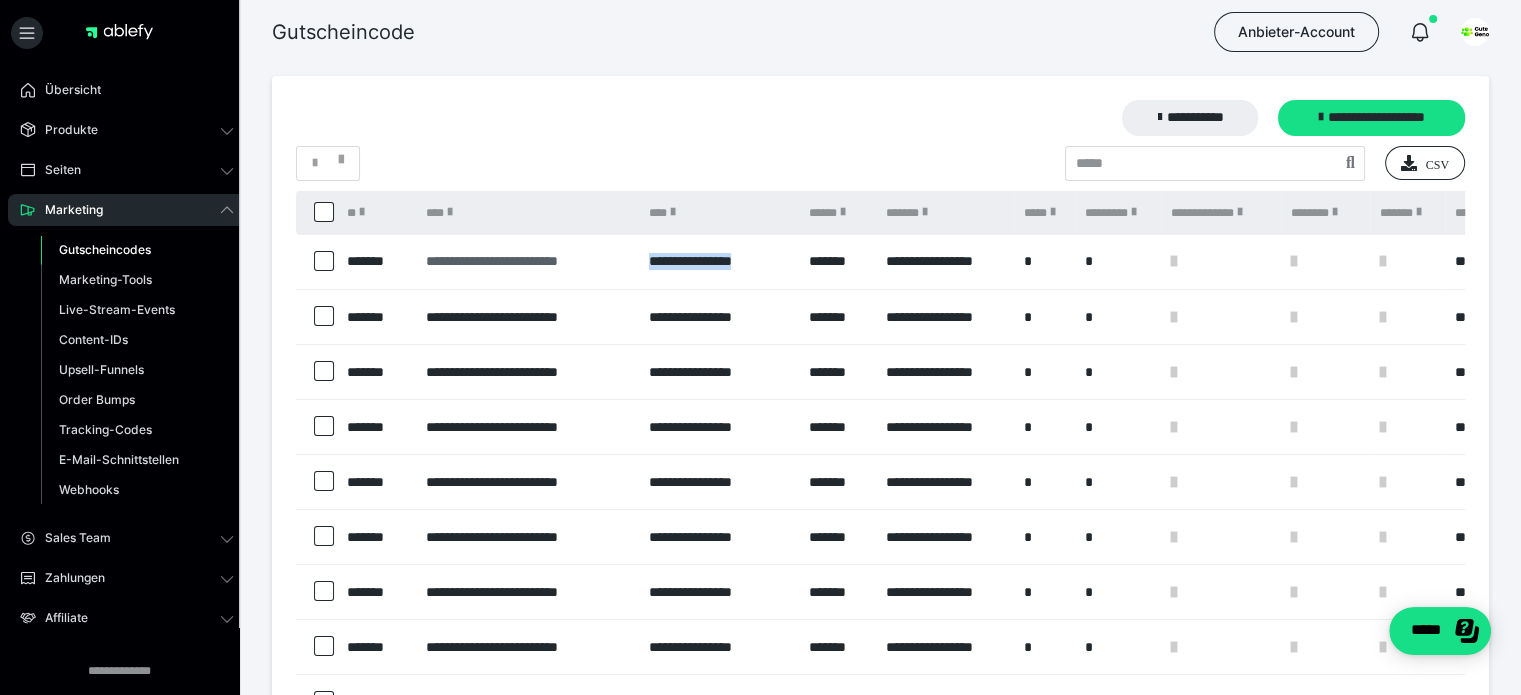 click on "**********" at bounding box center (527, 261) 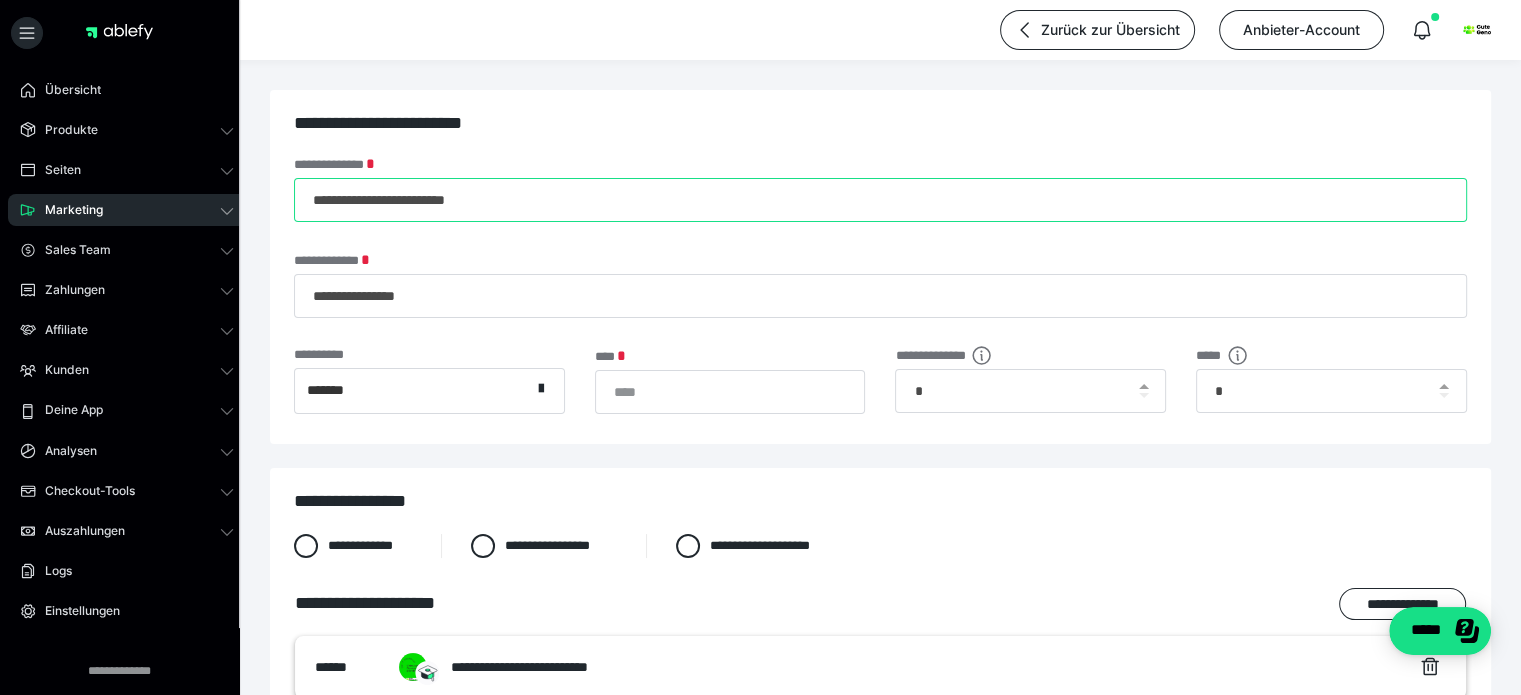click on "**********" at bounding box center [880, 200] 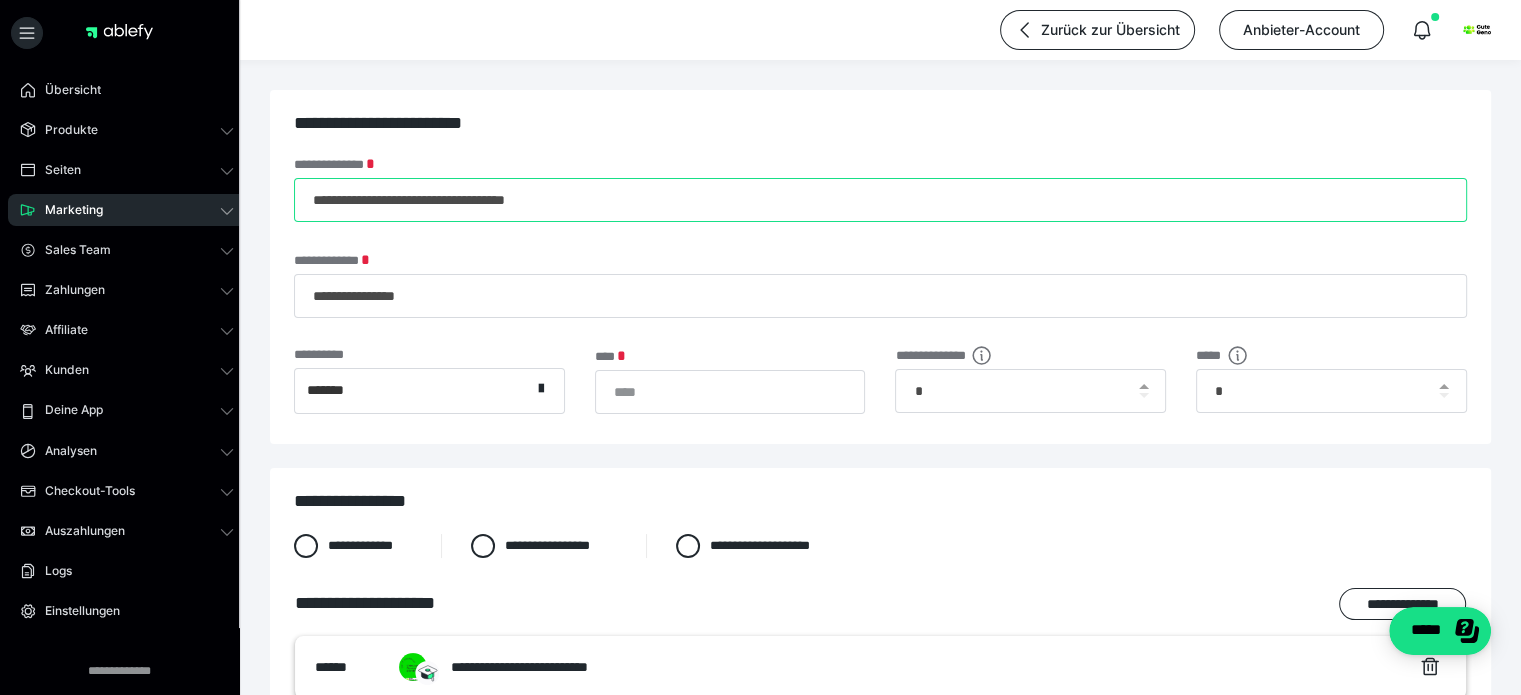 type on "**********" 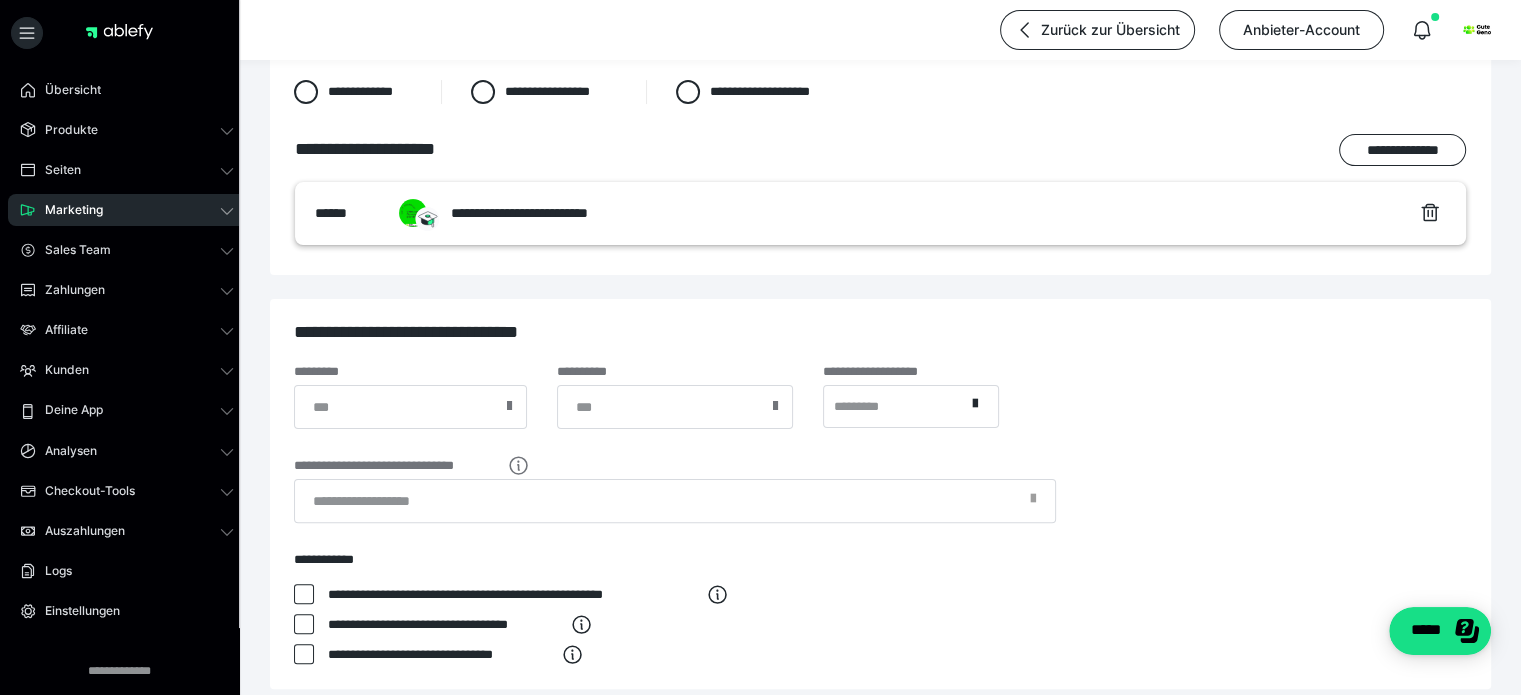 scroll, scrollTop: 612, scrollLeft: 0, axis: vertical 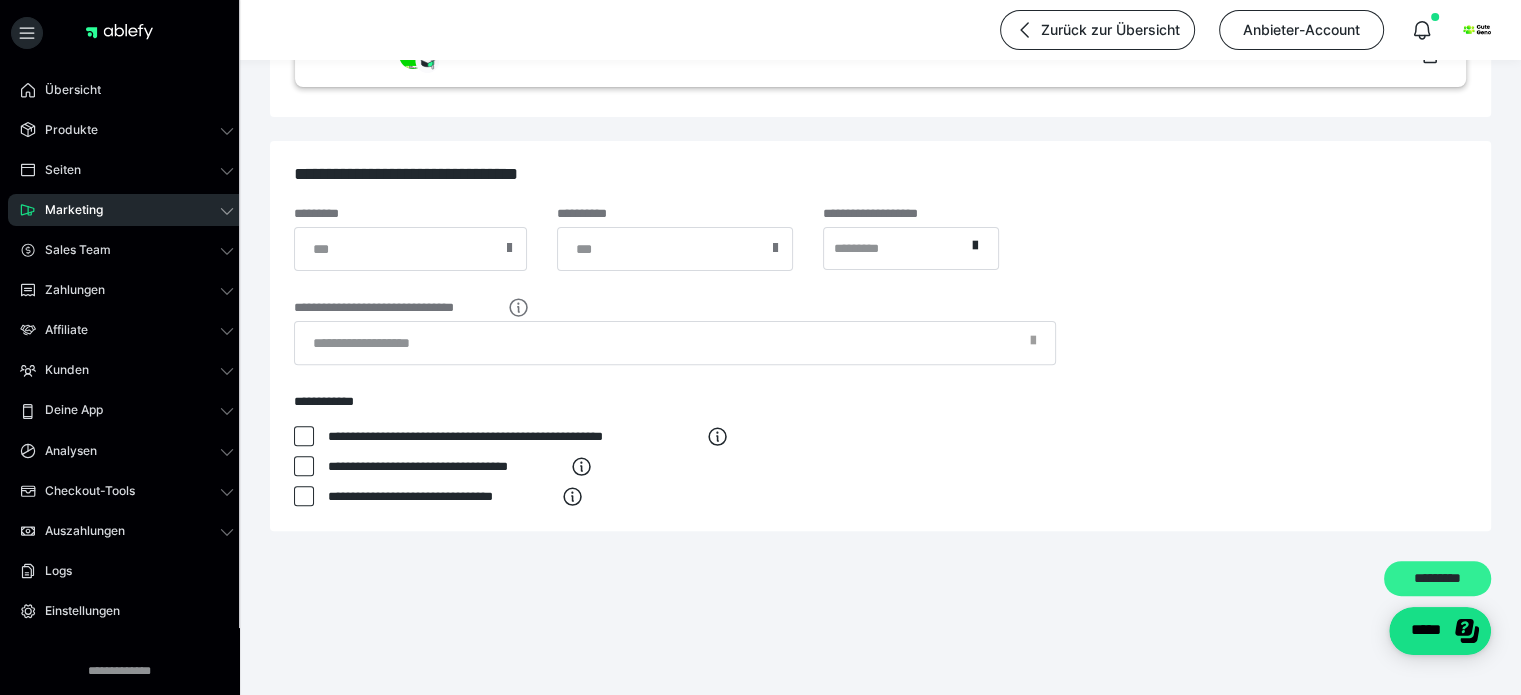 click on "*********" at bounding box center [1437, 579] 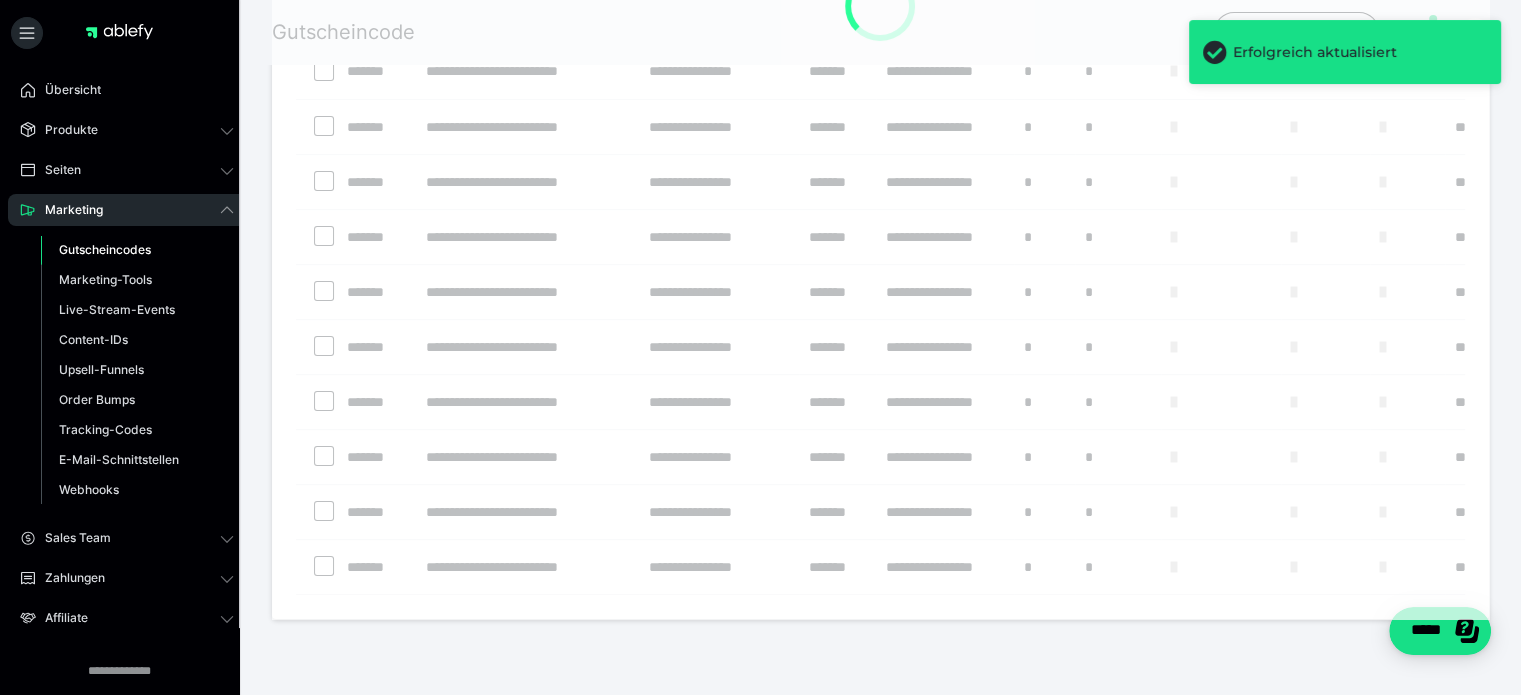 scroll, scrollTop: 0, scrollLeft: 0, axis: both 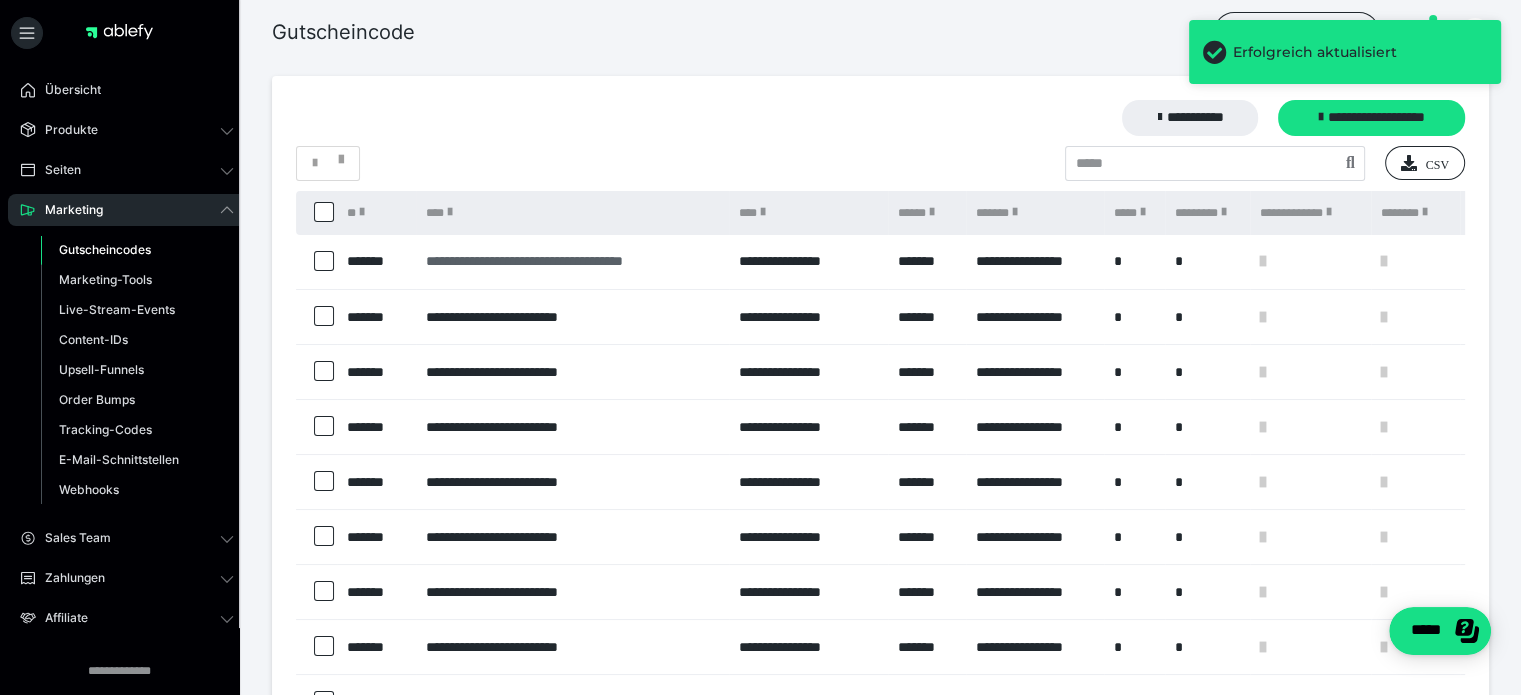 click on "**********" at bounding box center [572, 261] 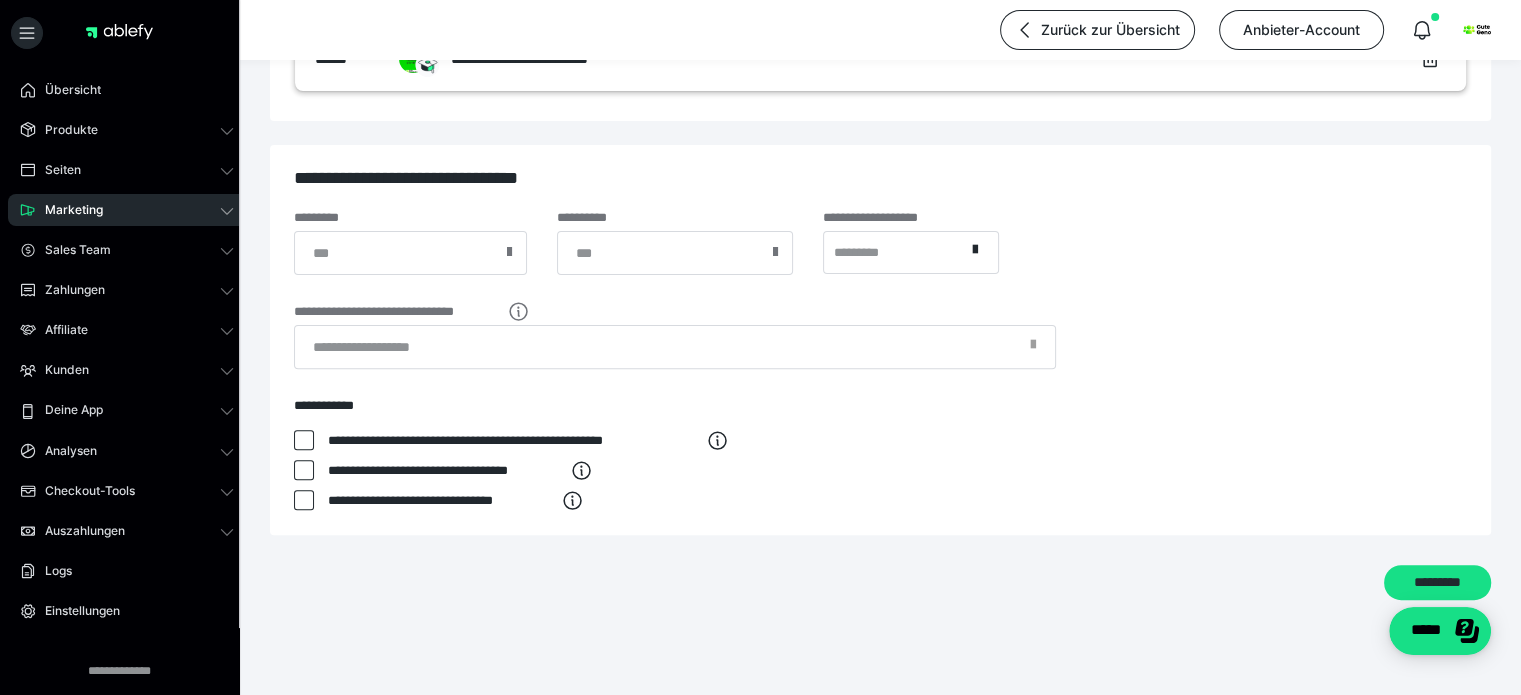scroll, scrollTop: 612, scrollLeft: 0, axis: vertical 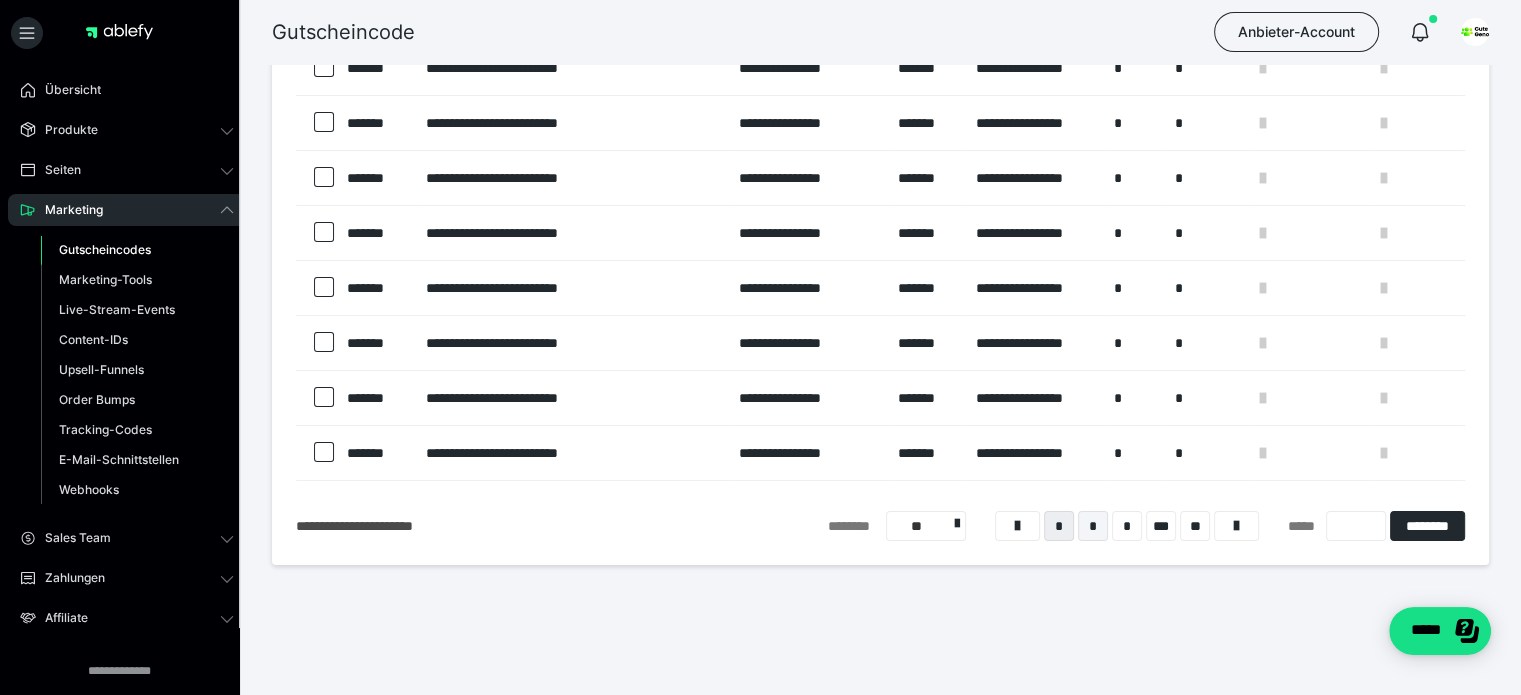 click on "*" at bounding box center (1093, 526) 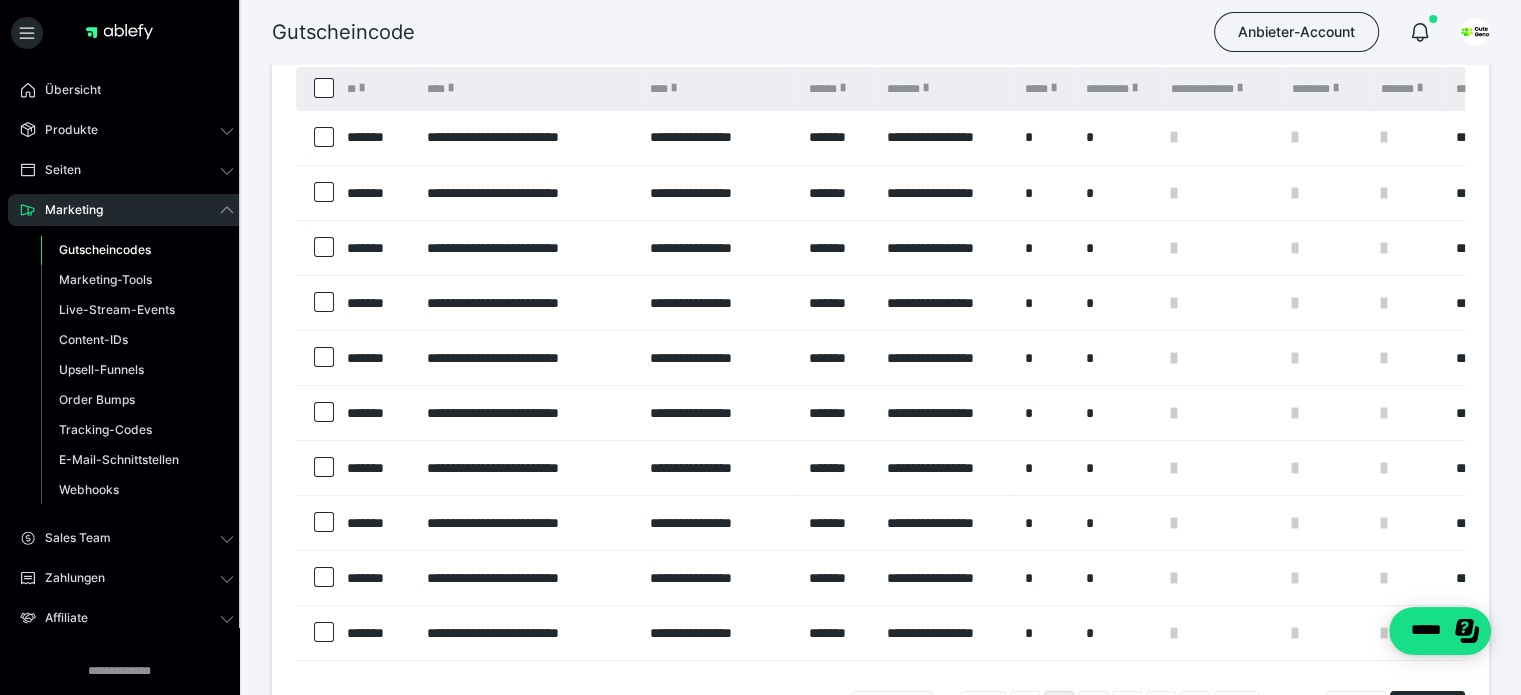 scroll, scrollTop: 304, scrollLeft: 0, axis: vertical 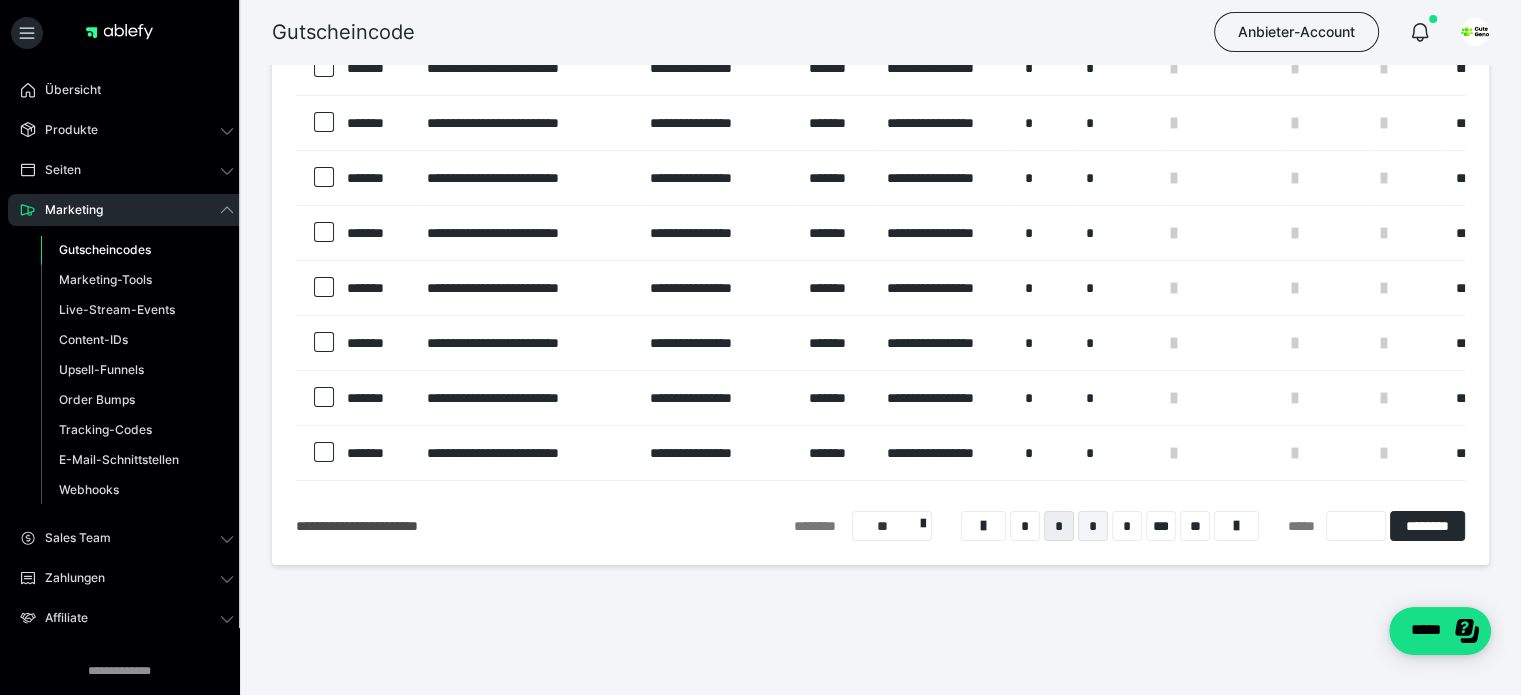 click on "*" at bounding box center (1093, 526) 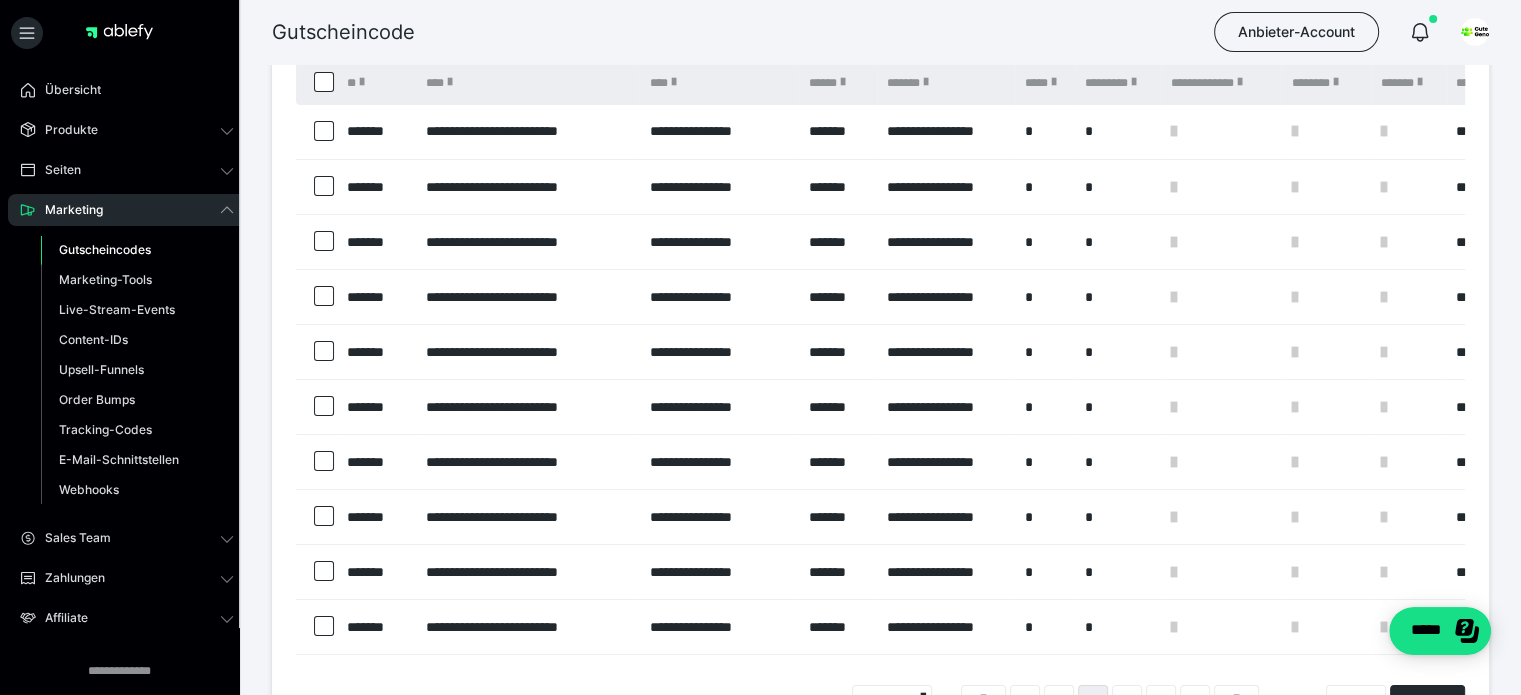 scroll, scrollTop: 304, scrollLeft: 0, axis: vertical 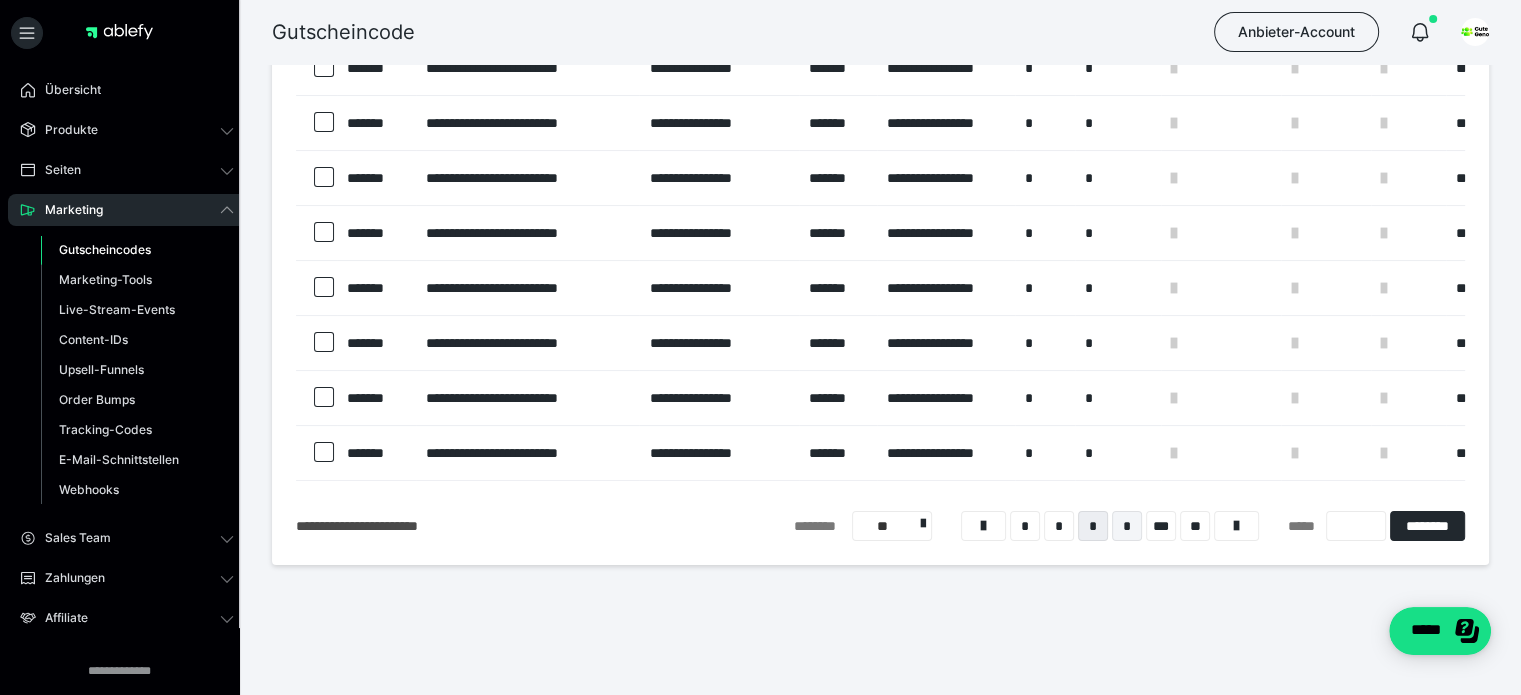click on "*" at bounding box center [1127, 526] 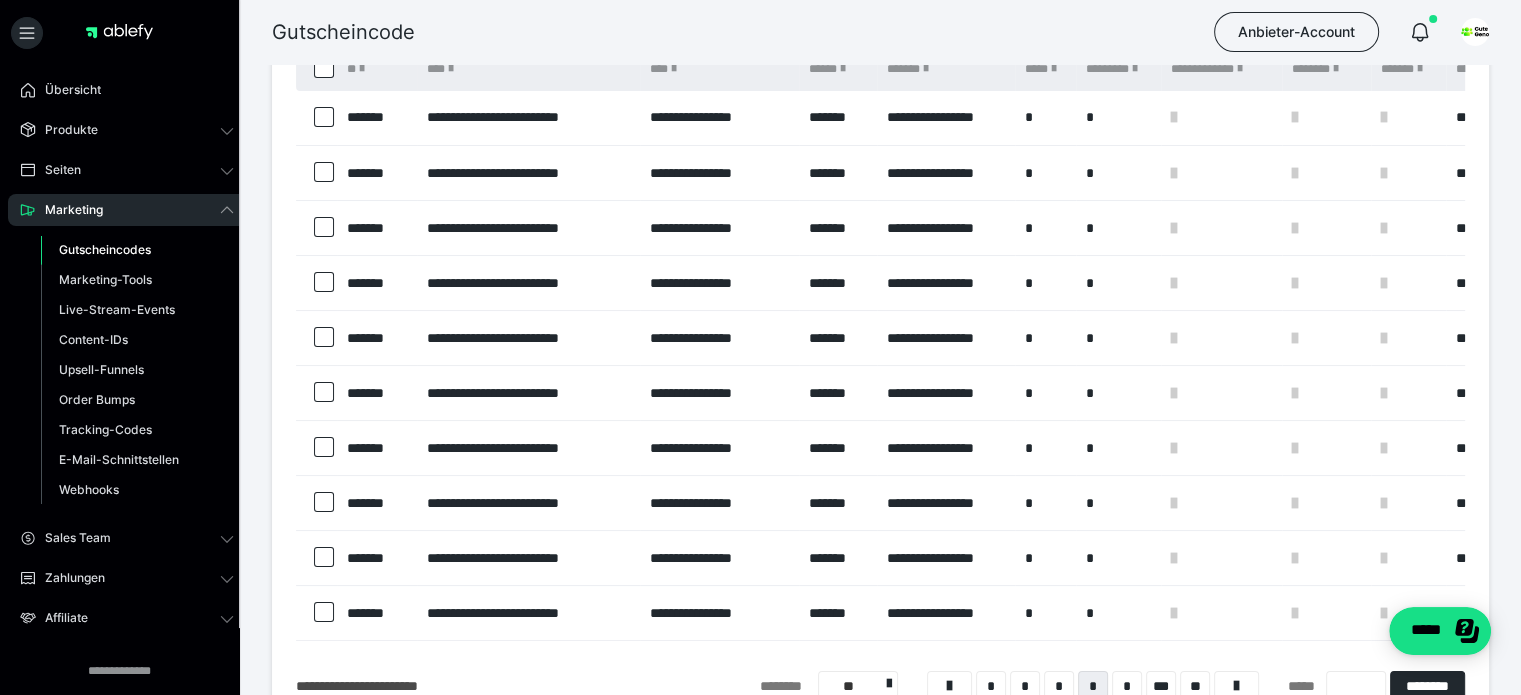 scroll, scrollTop: 304, scrollLeft: 0, axis: vertical 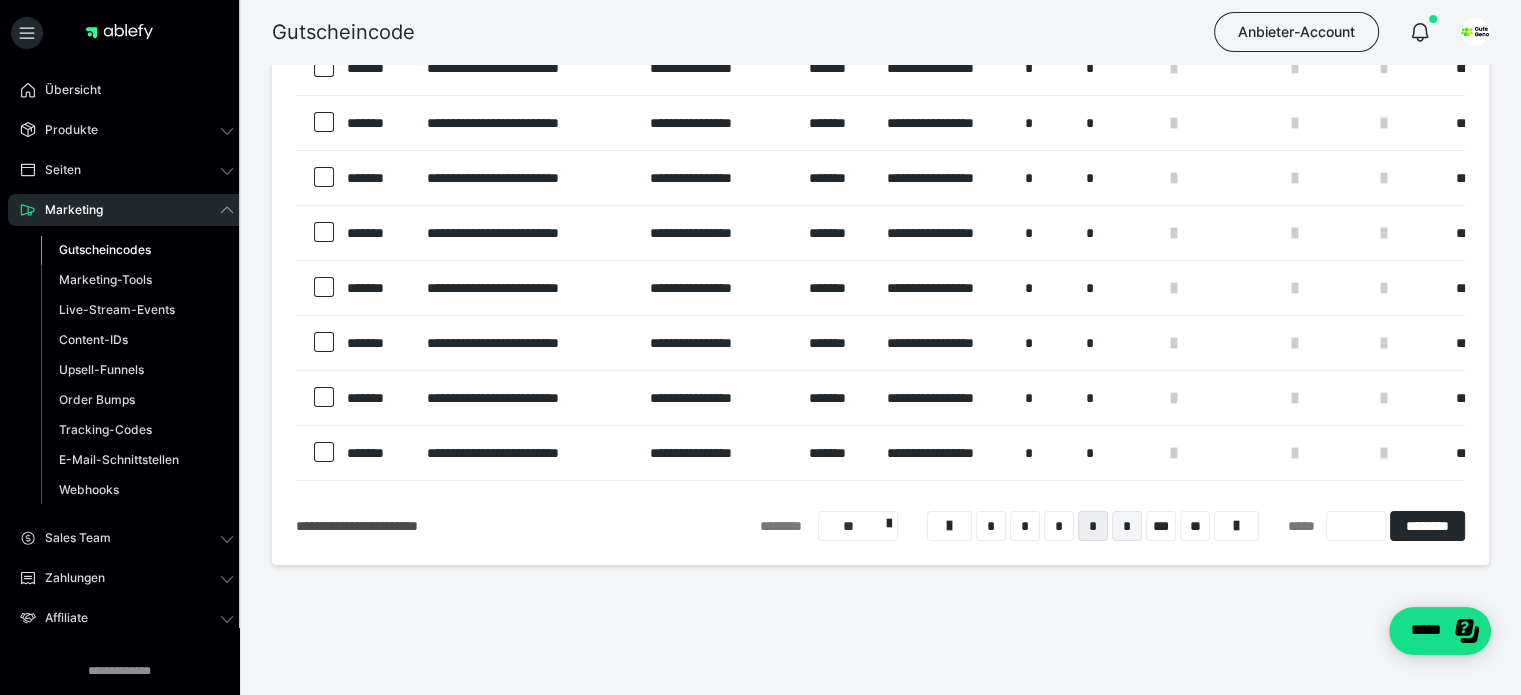 click on "*" at bounding box center (1127, 526) 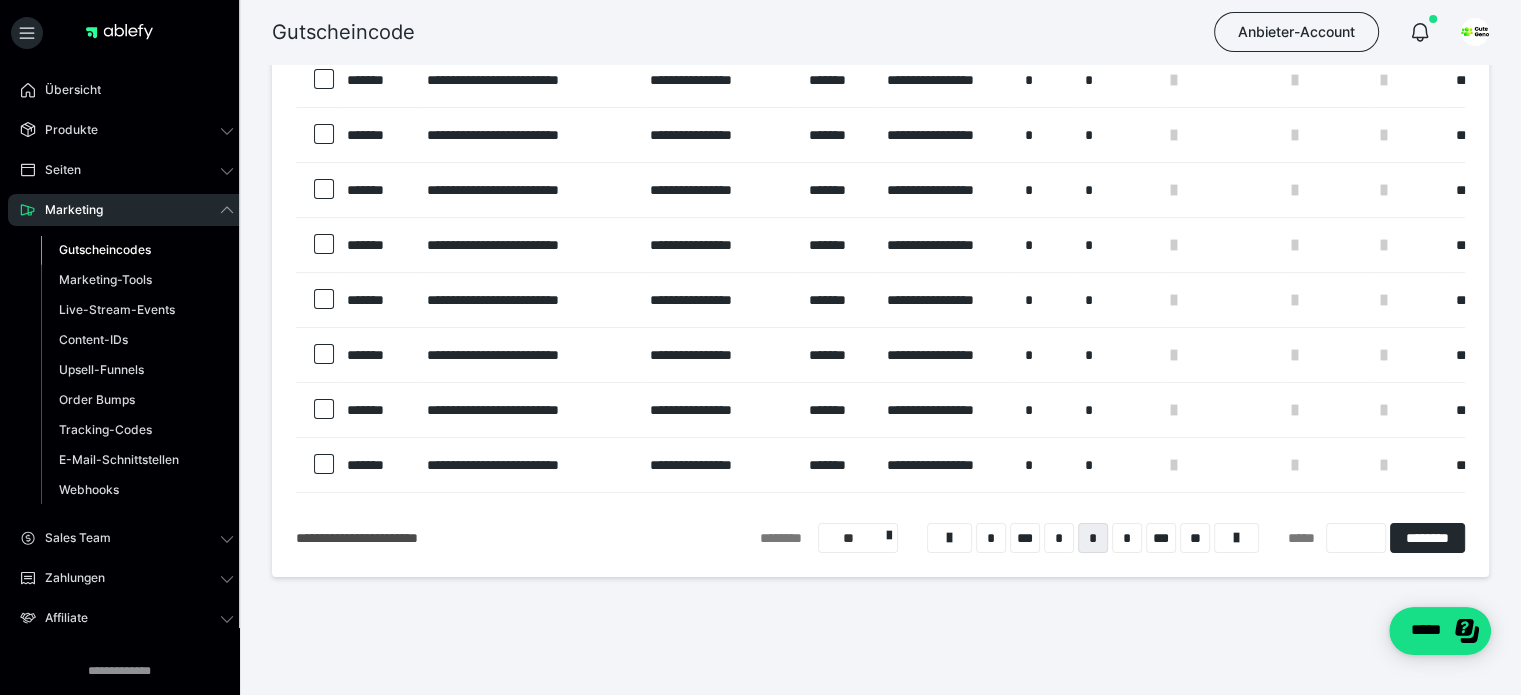 scroll, scrollTop: 304, scrollLeft: 0, axis: vertical 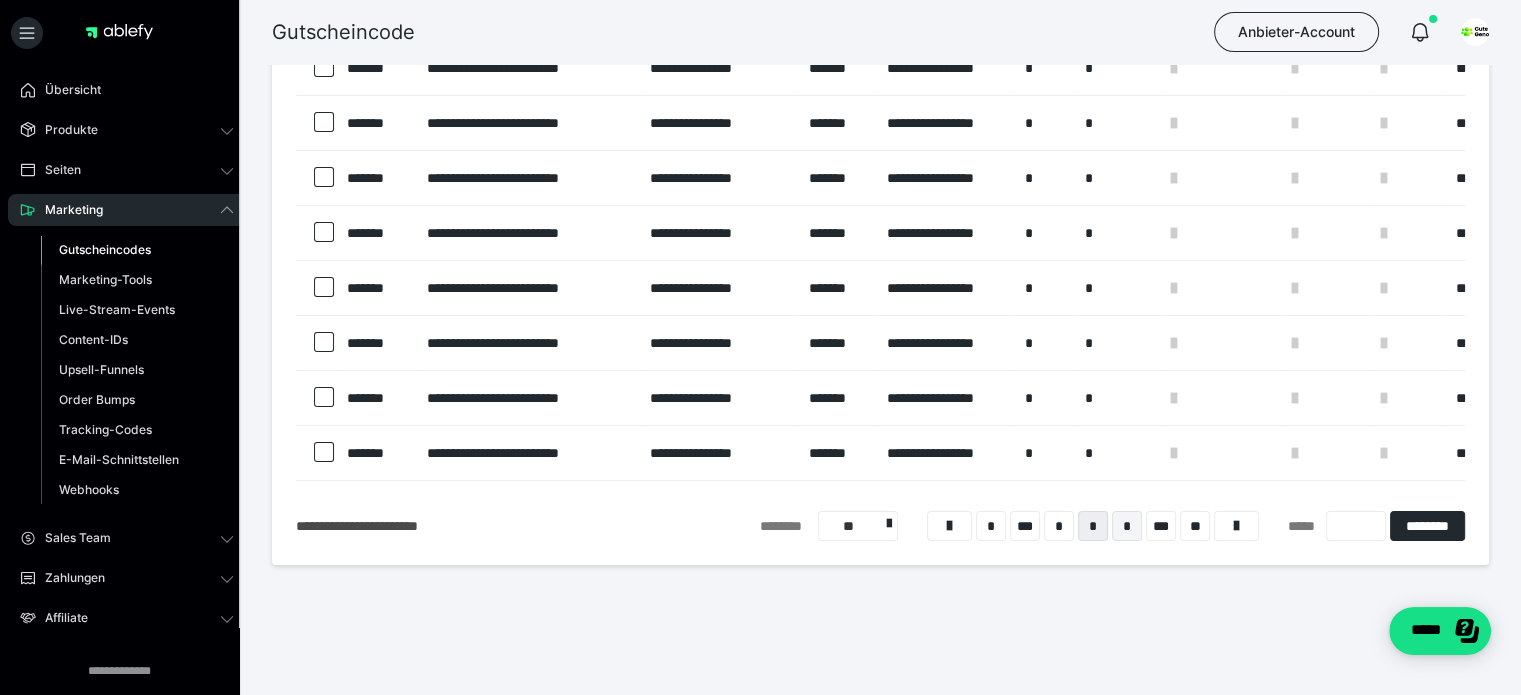click on "*" at bounding box center [1127, 526] 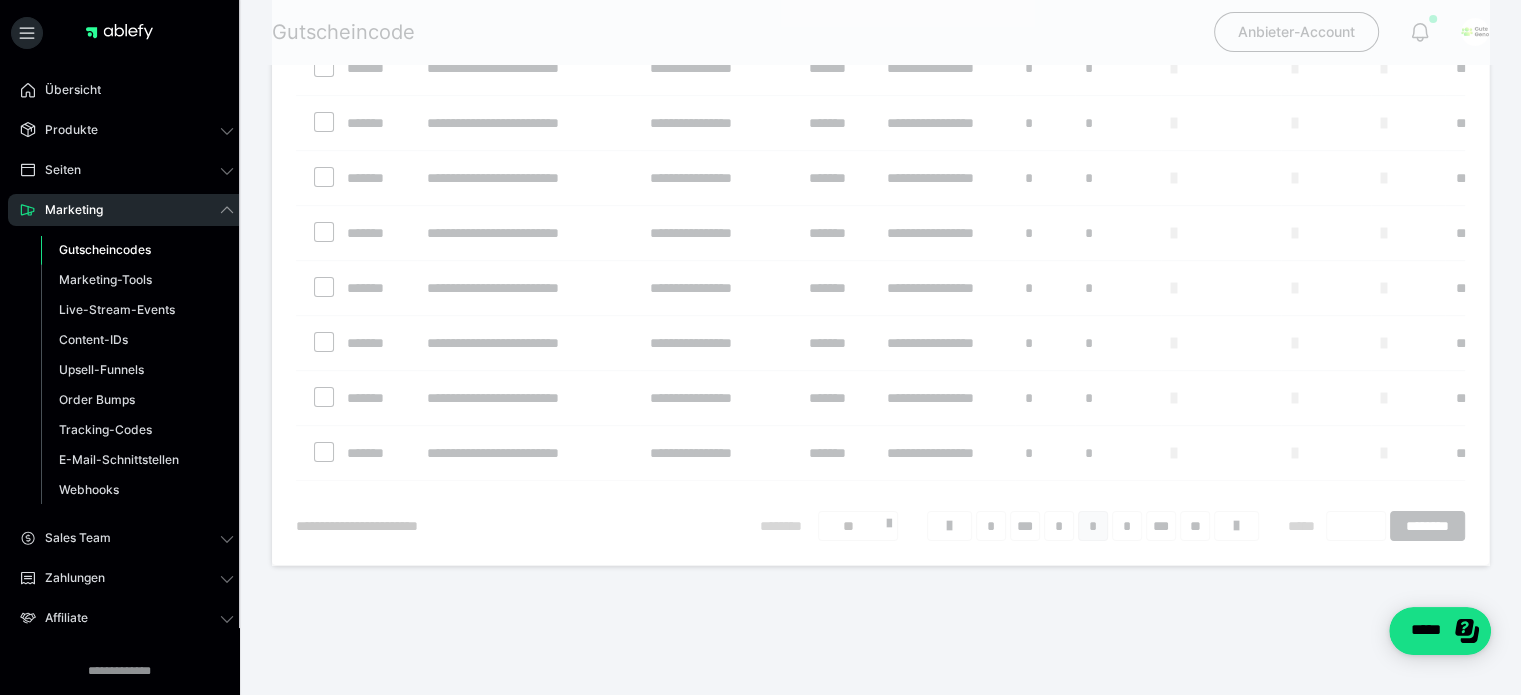 scroll, scrollTop: 16, scrollLeft: 0, axis: vertical 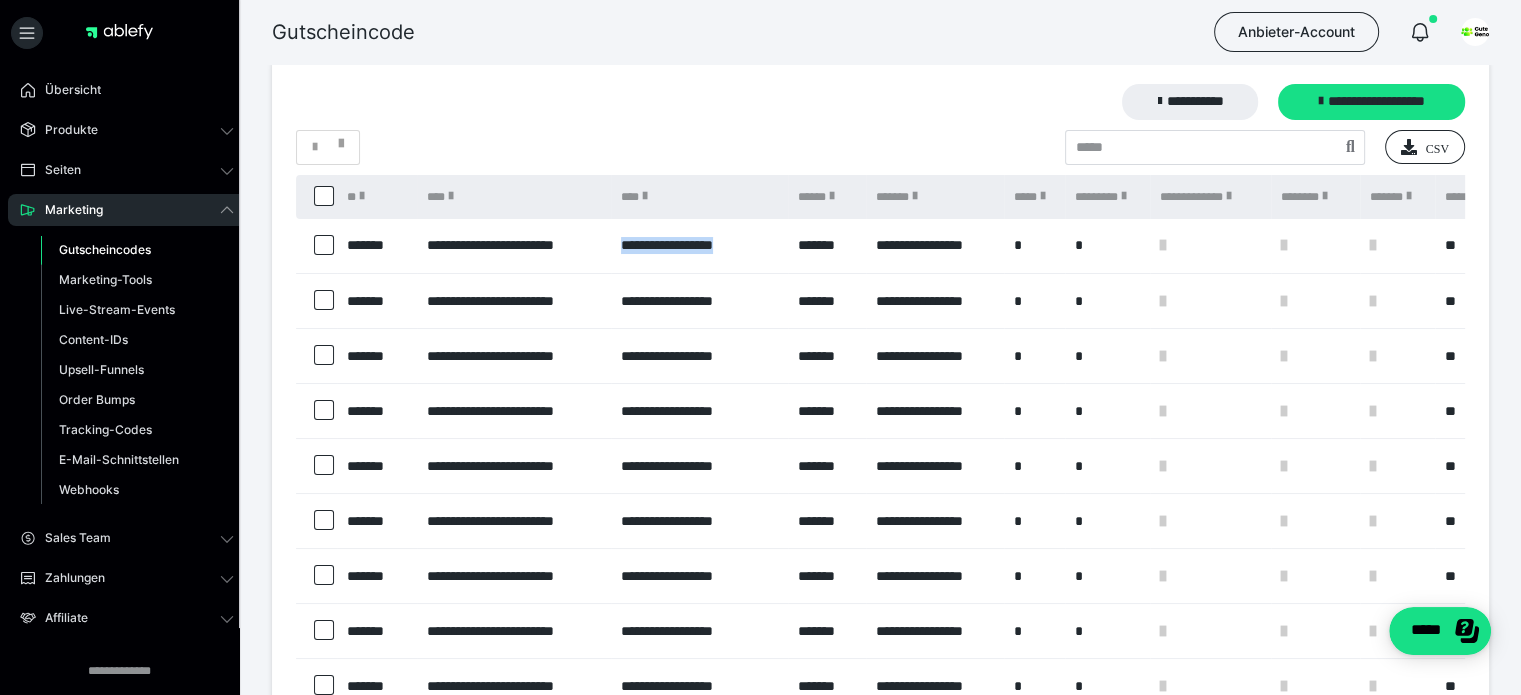 drag, startPoint x: 621, startPoint y: 247, endPoint x: 784, endPoint y: 255, distance: 163.1962 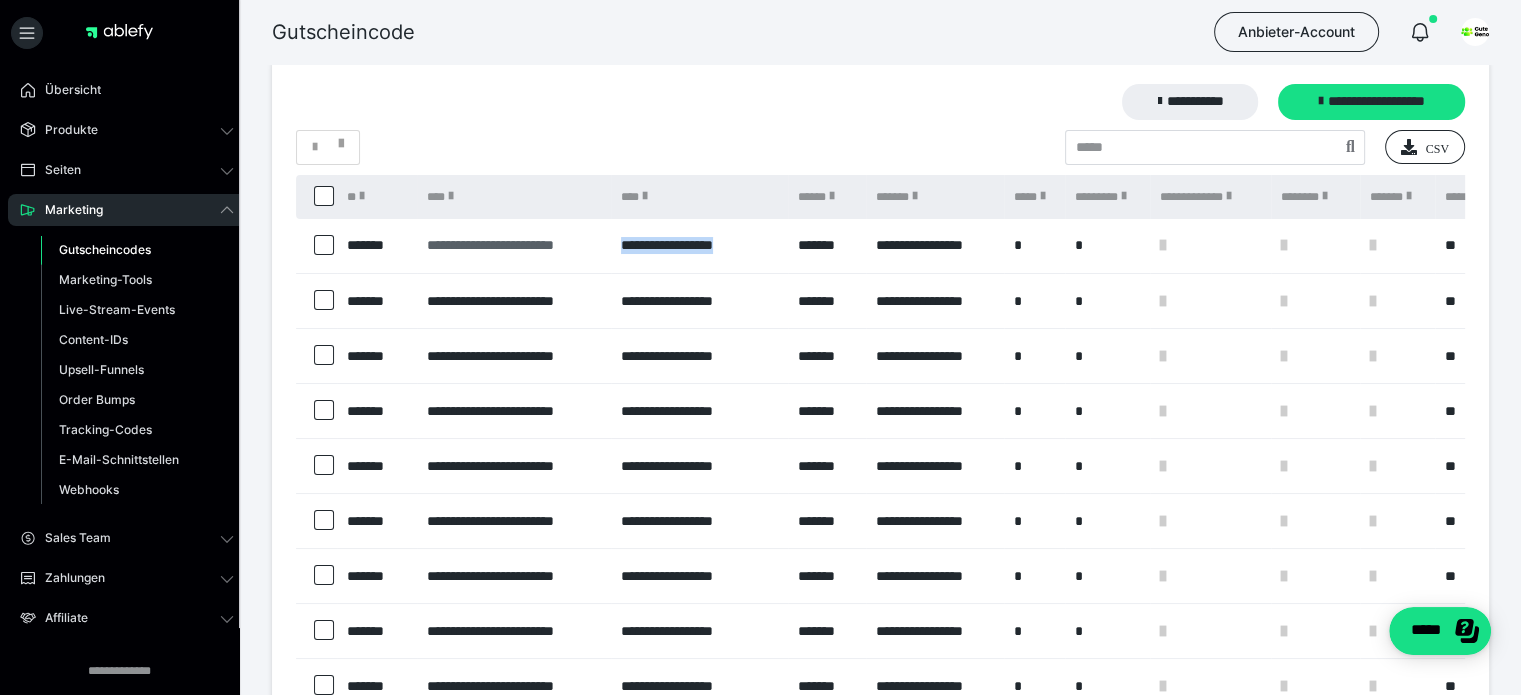 click on "**********" at bounding box center [514, 245] 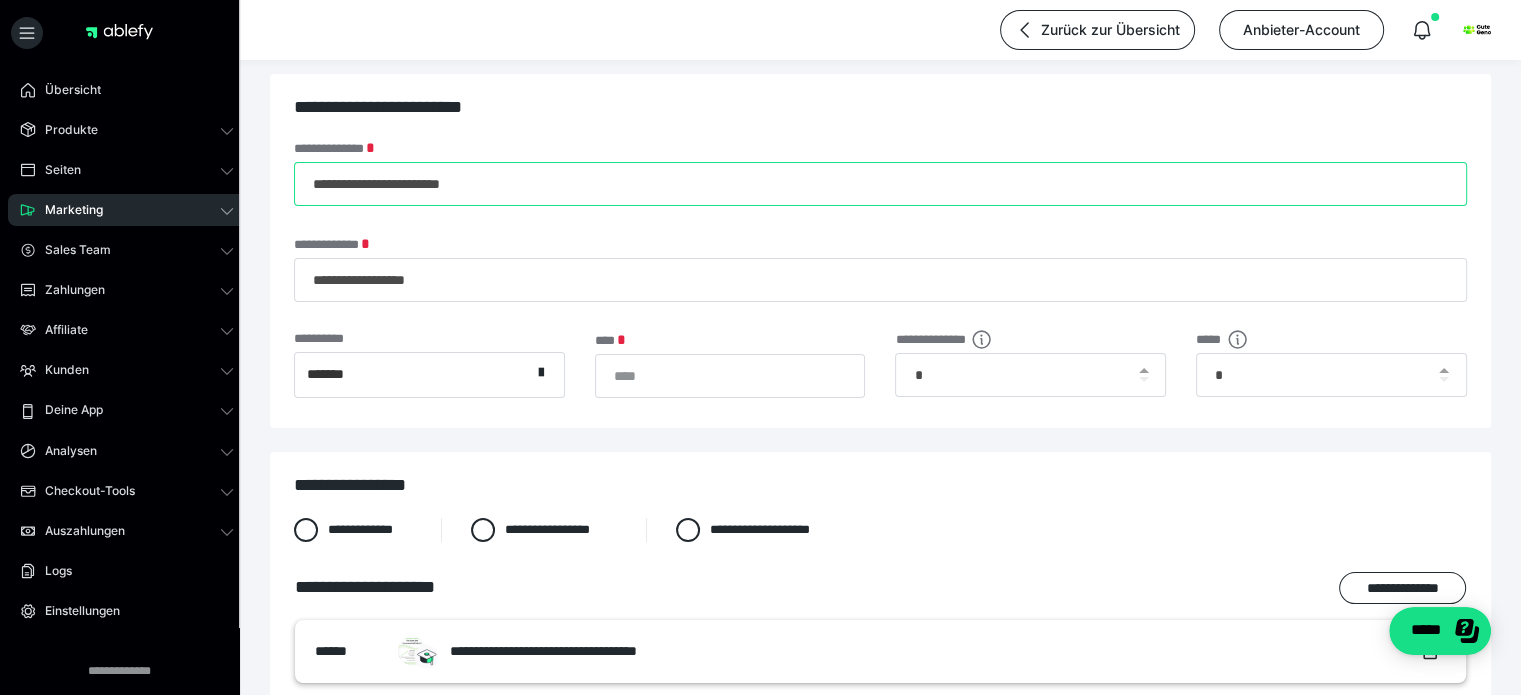 click on "**********" at bounding box center (880, 184) 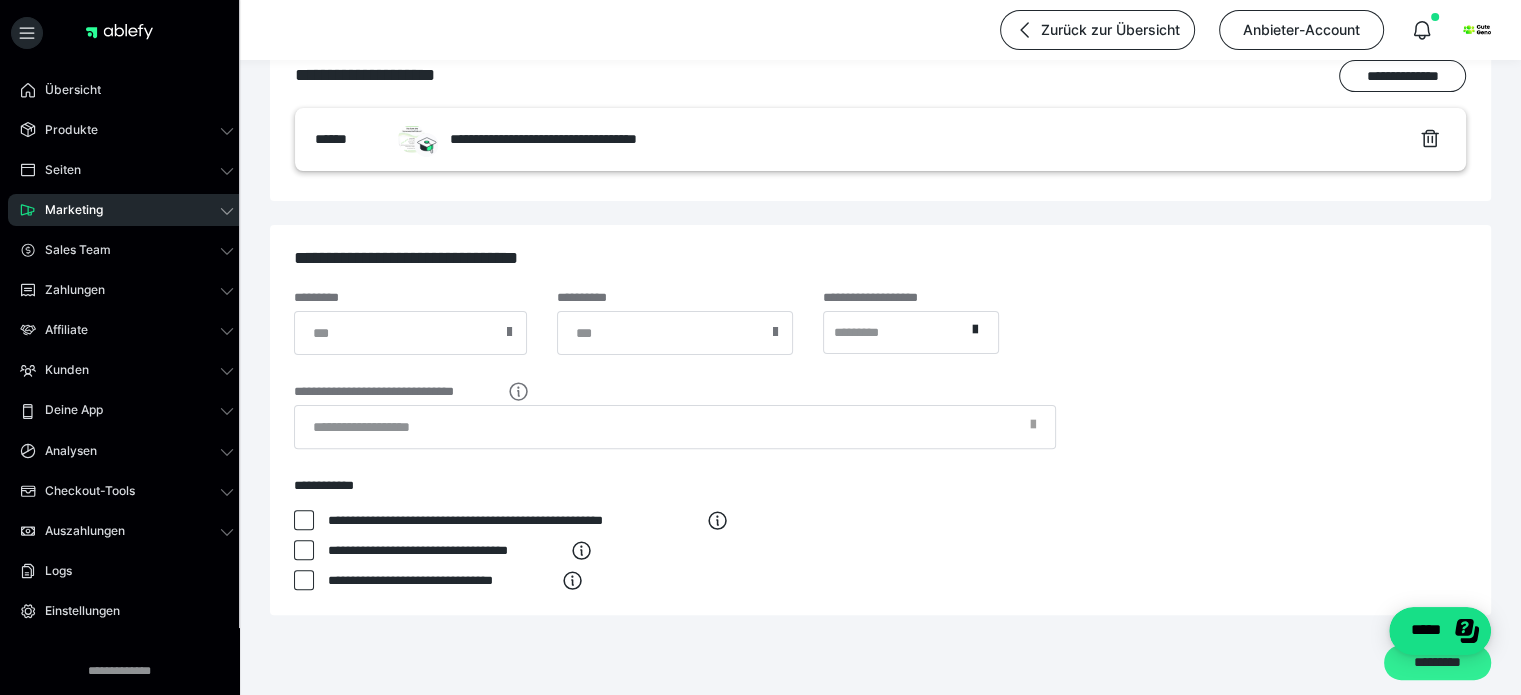 scroll, scrollTop: 612, scrollLeft: 0, axis: vertical 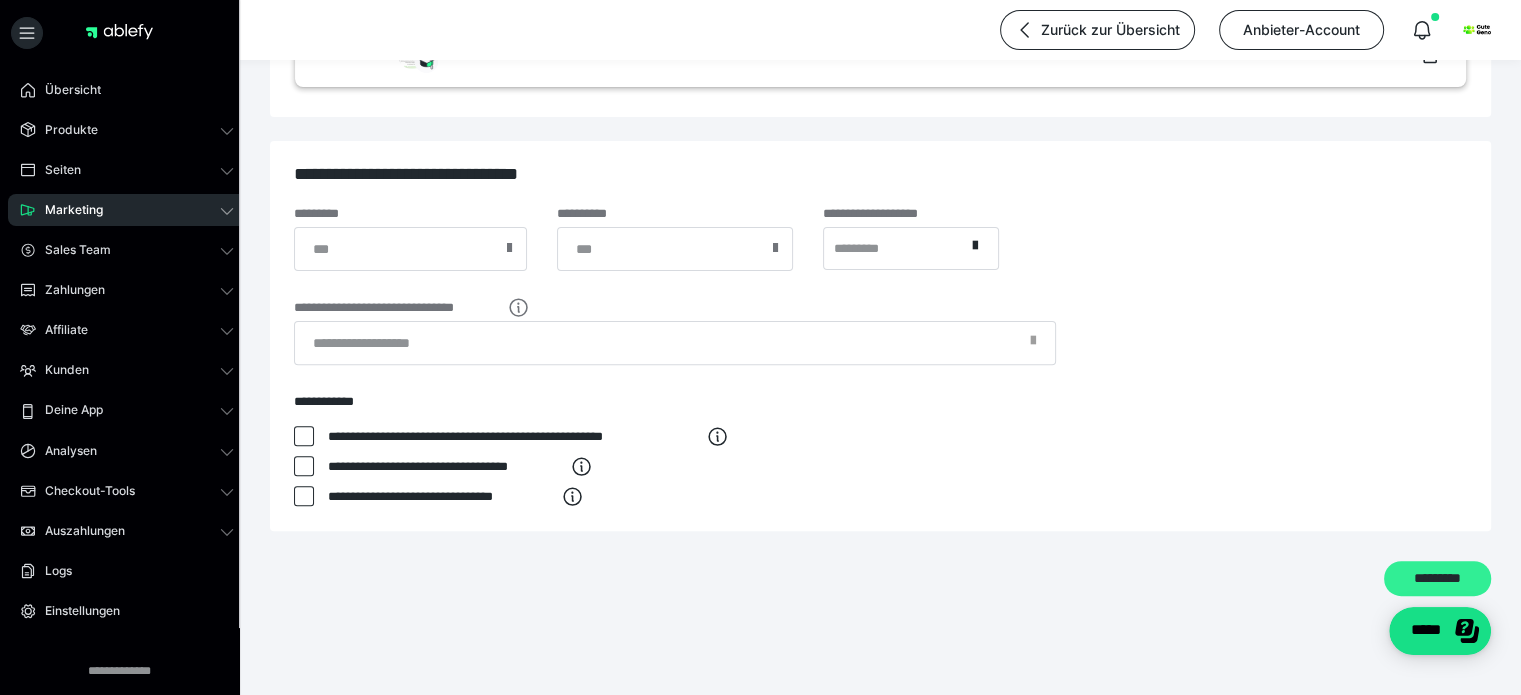 type on "**********" 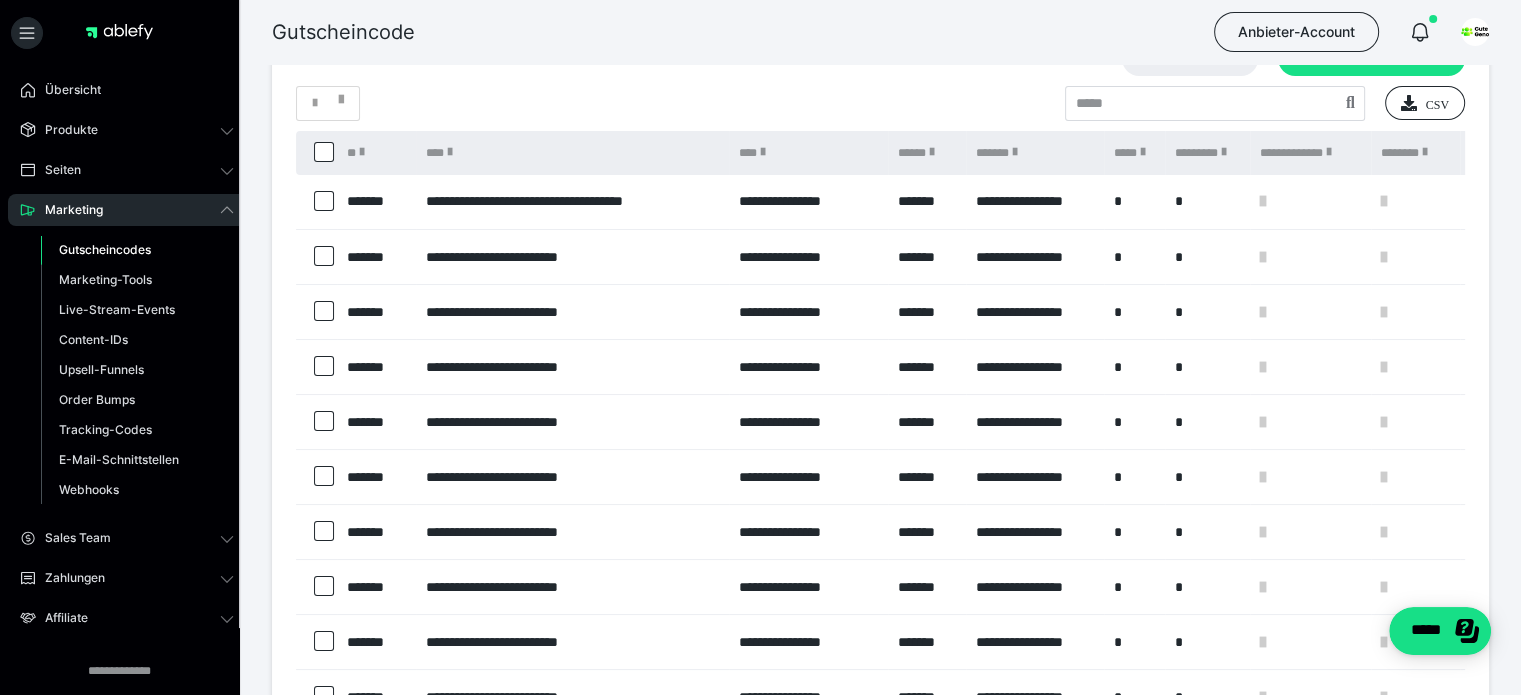scroll, scrollTop: 0, scrollLeft: 0, axis: both 